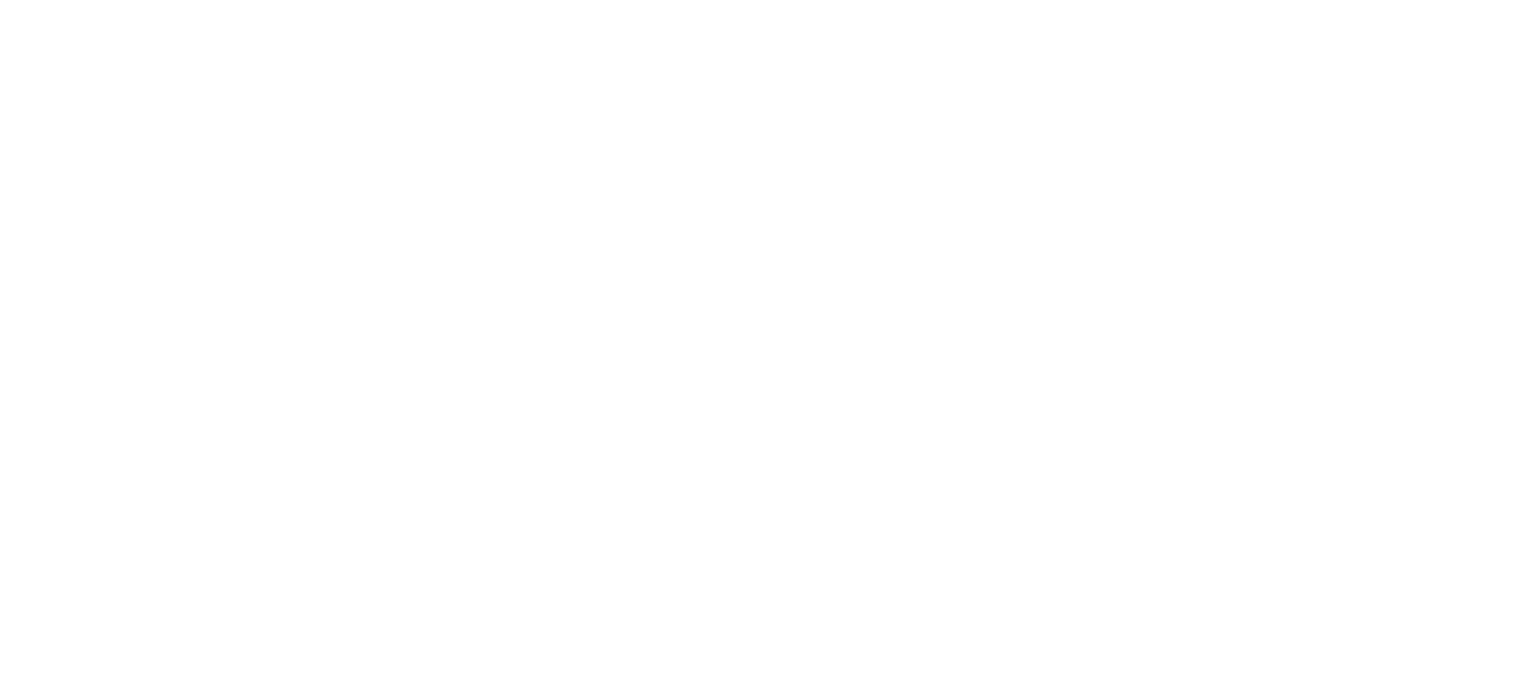 scroll, scrollTop: 0, scrollLeft: 0, axis: both 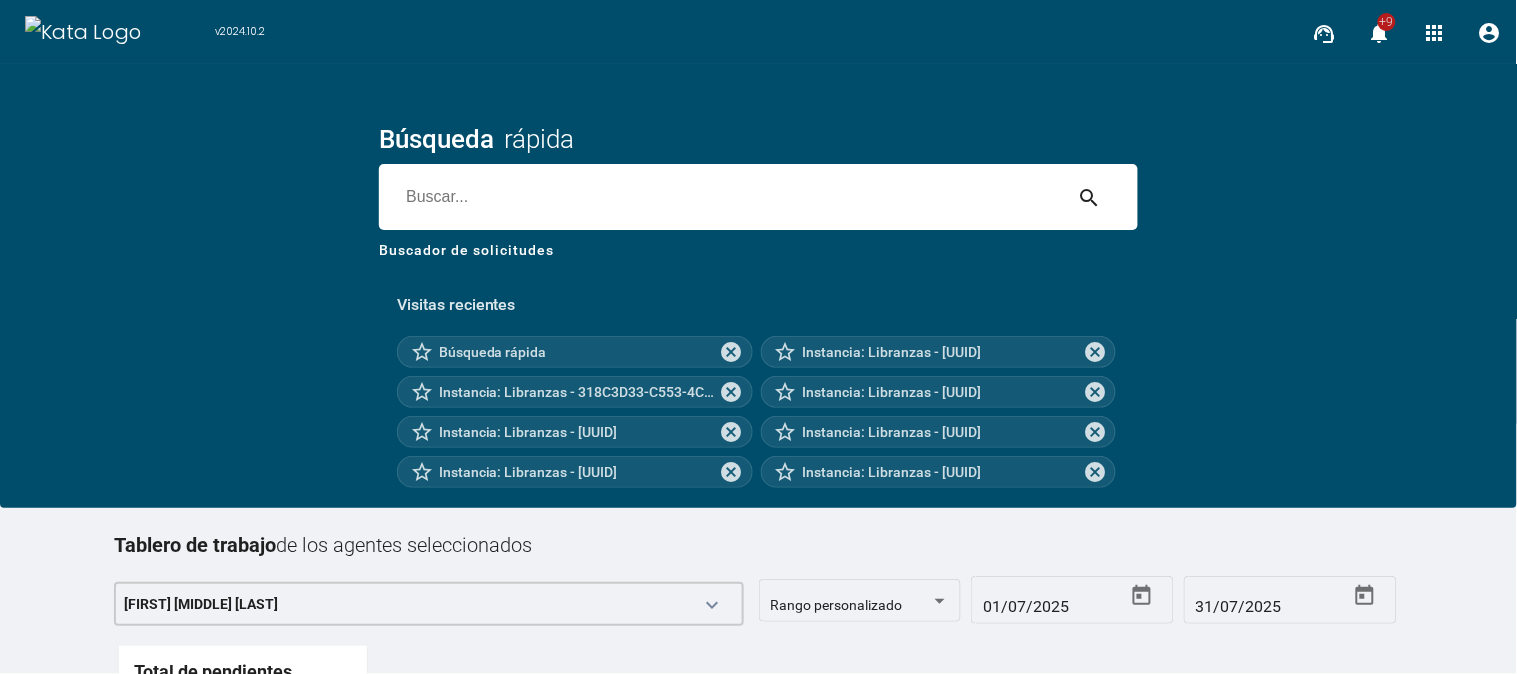 drag, startPoint x: 663, startPoint y: 210, endPoint x: 653, endPoint y: 214, distance: 10.770329 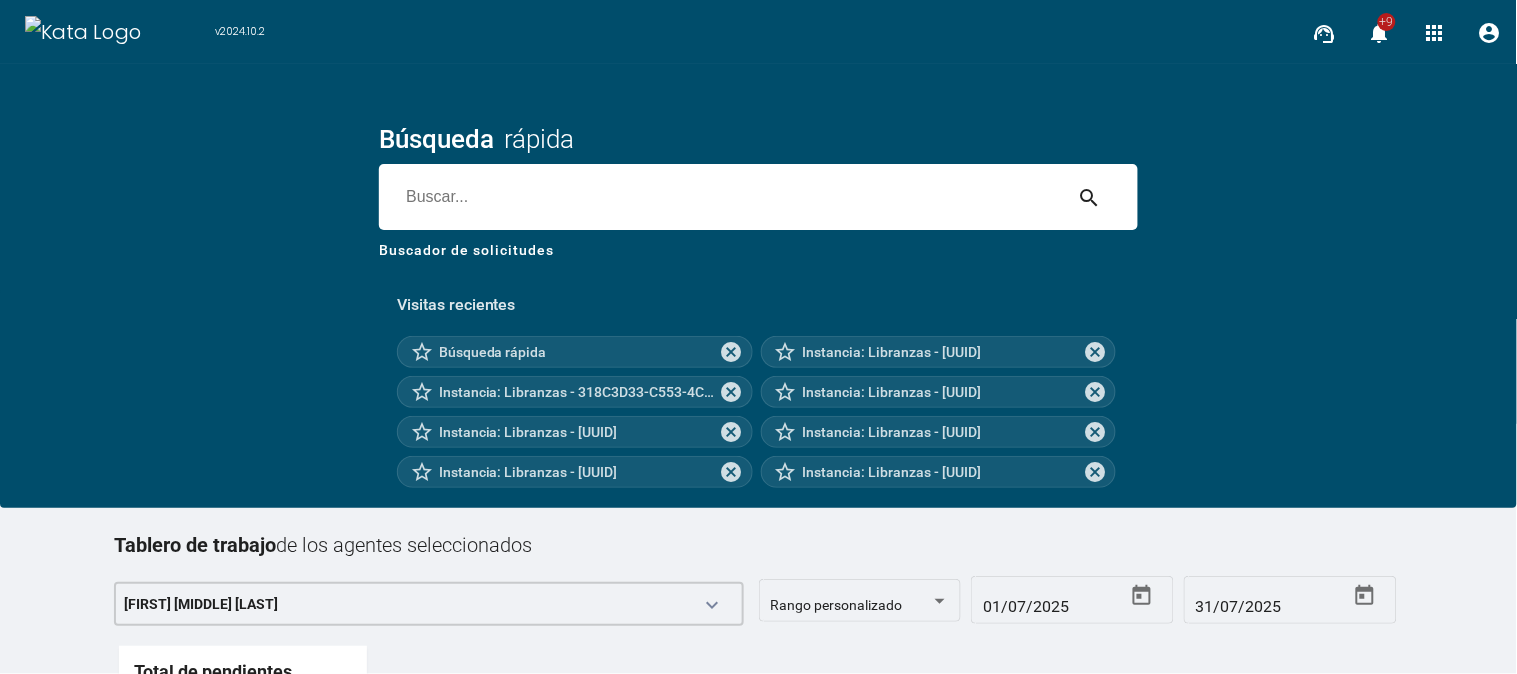 click at bounding box center (720, 197) 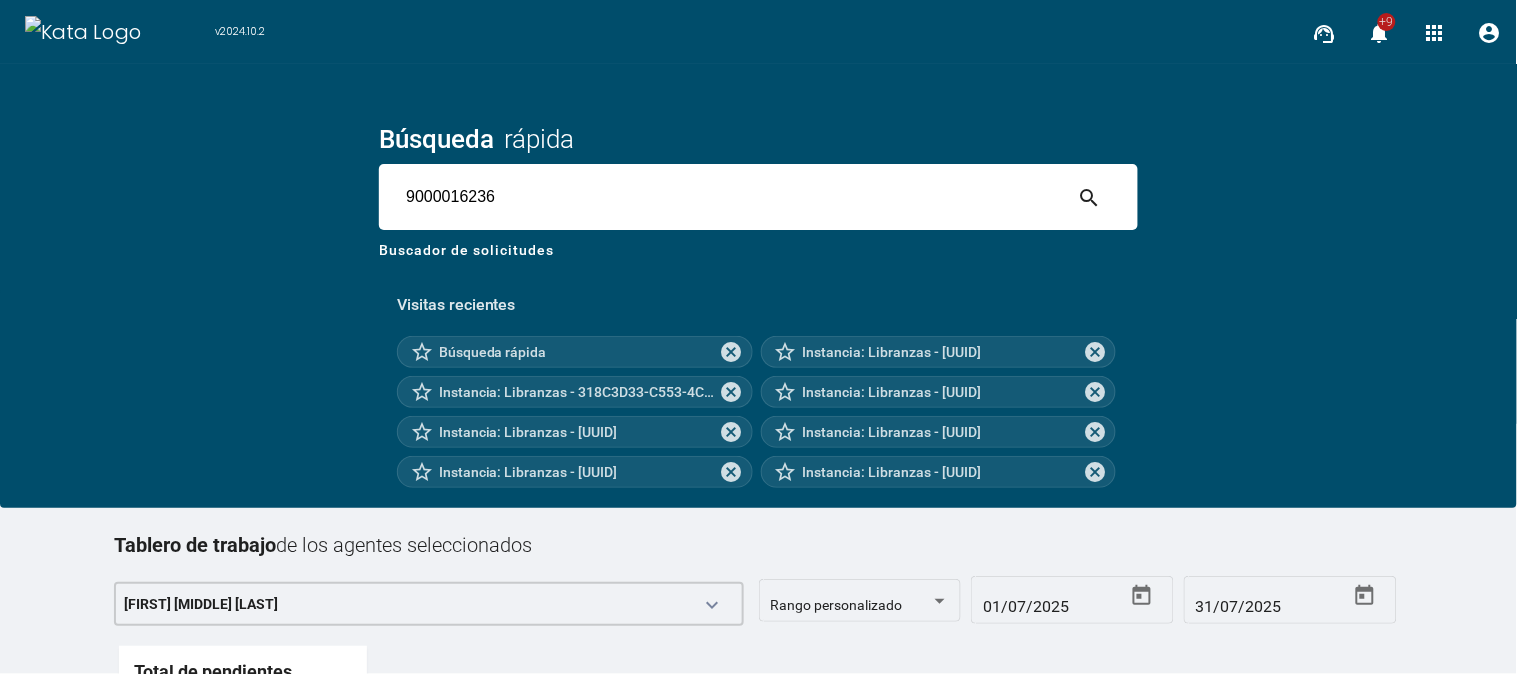 type on "9000016236" 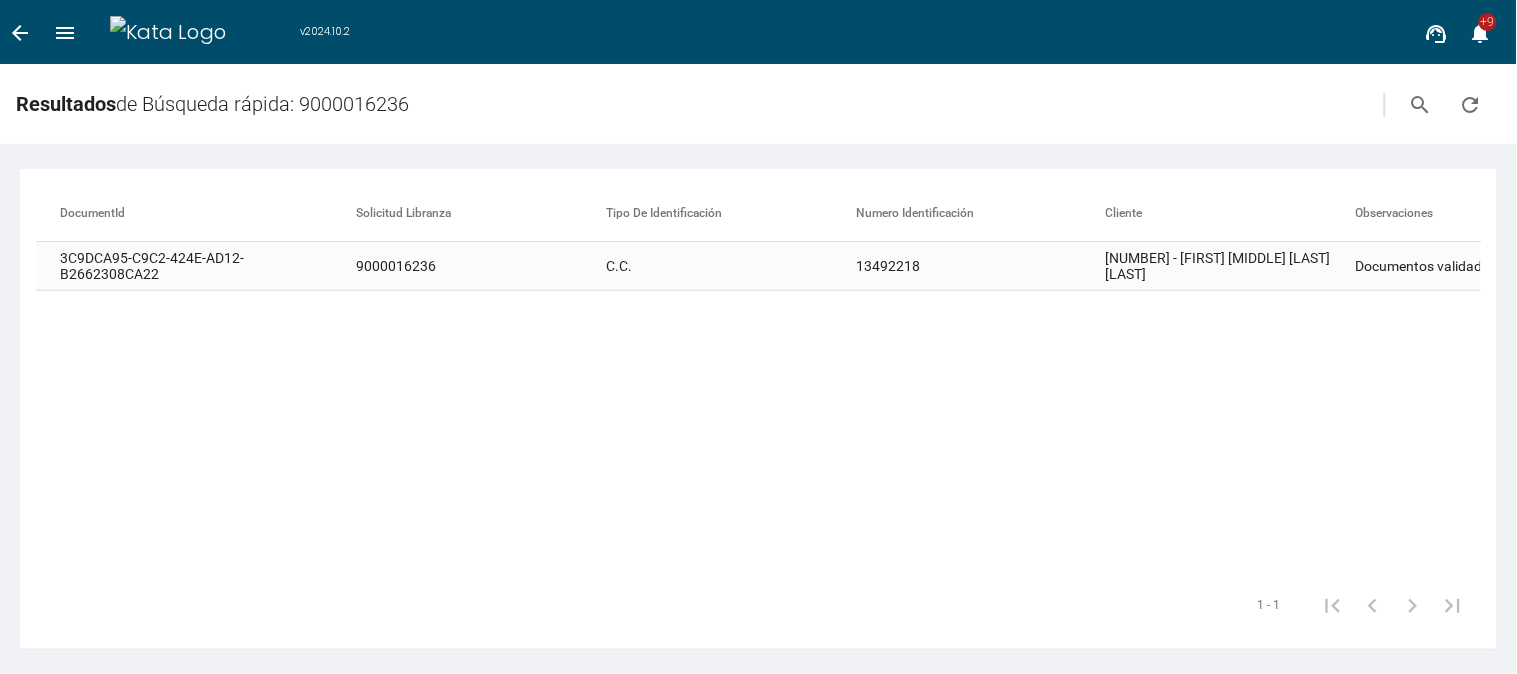 click on "[NUMBER] - [FIRST] [MIDDLE] [LAST] [LAST]" at bounding box center (1231, 266) 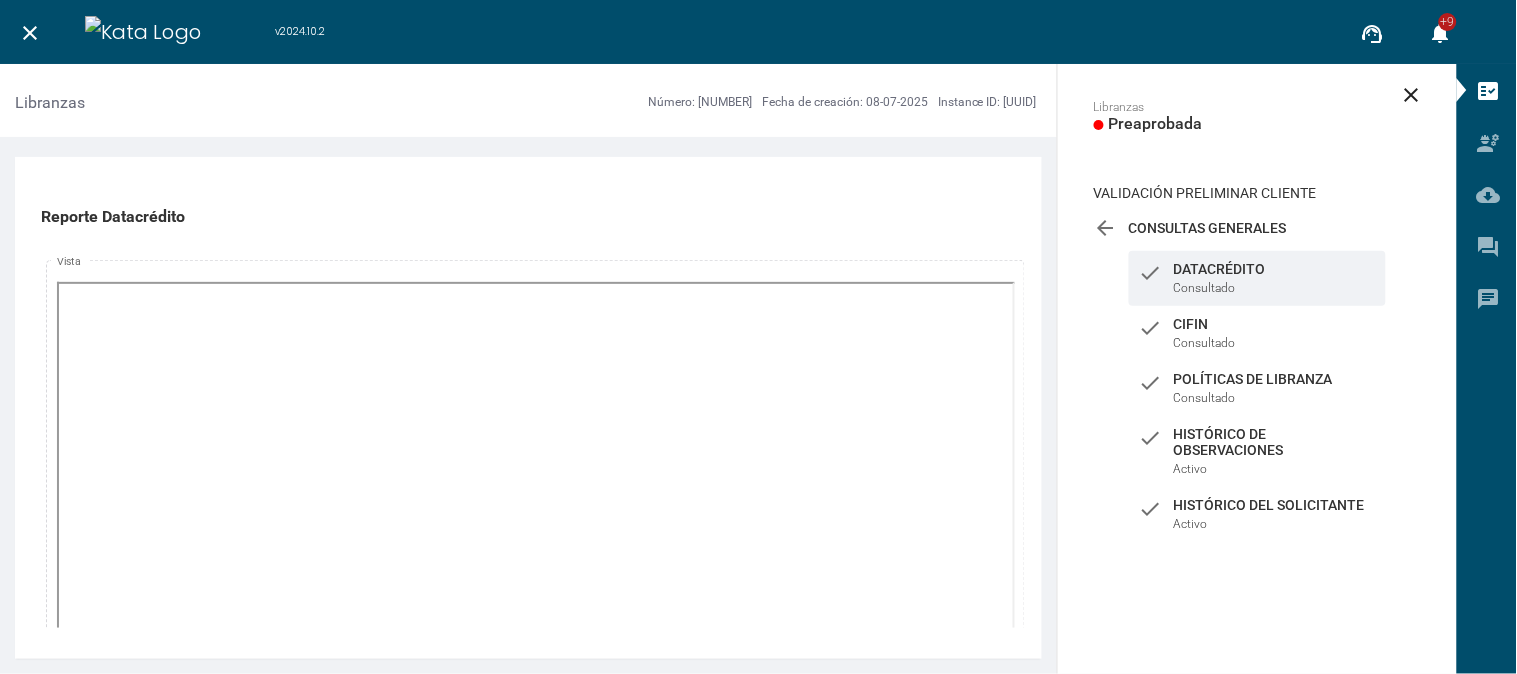 click on "Consultas Generales" at bounding box center (1257, 228) 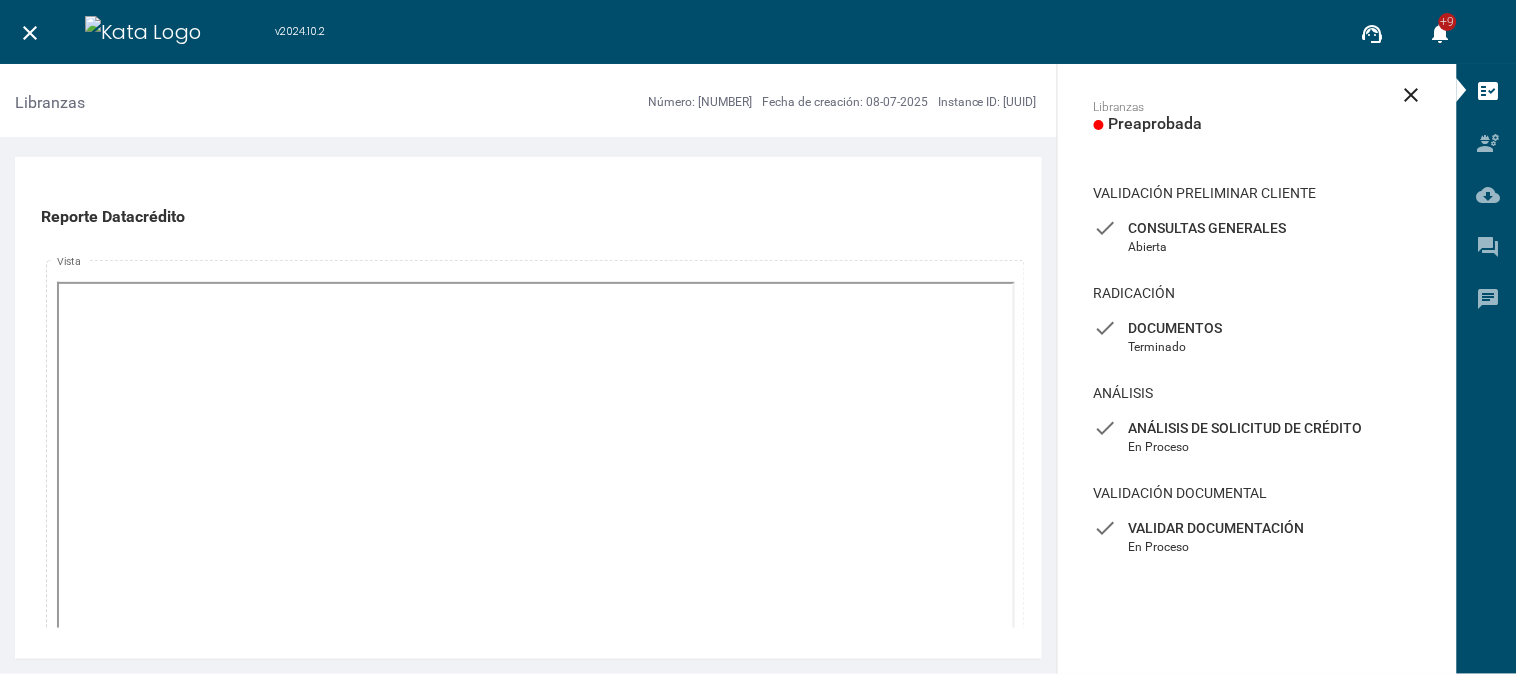 click on "Validar Documentación" at bounding box center (1257, 228) 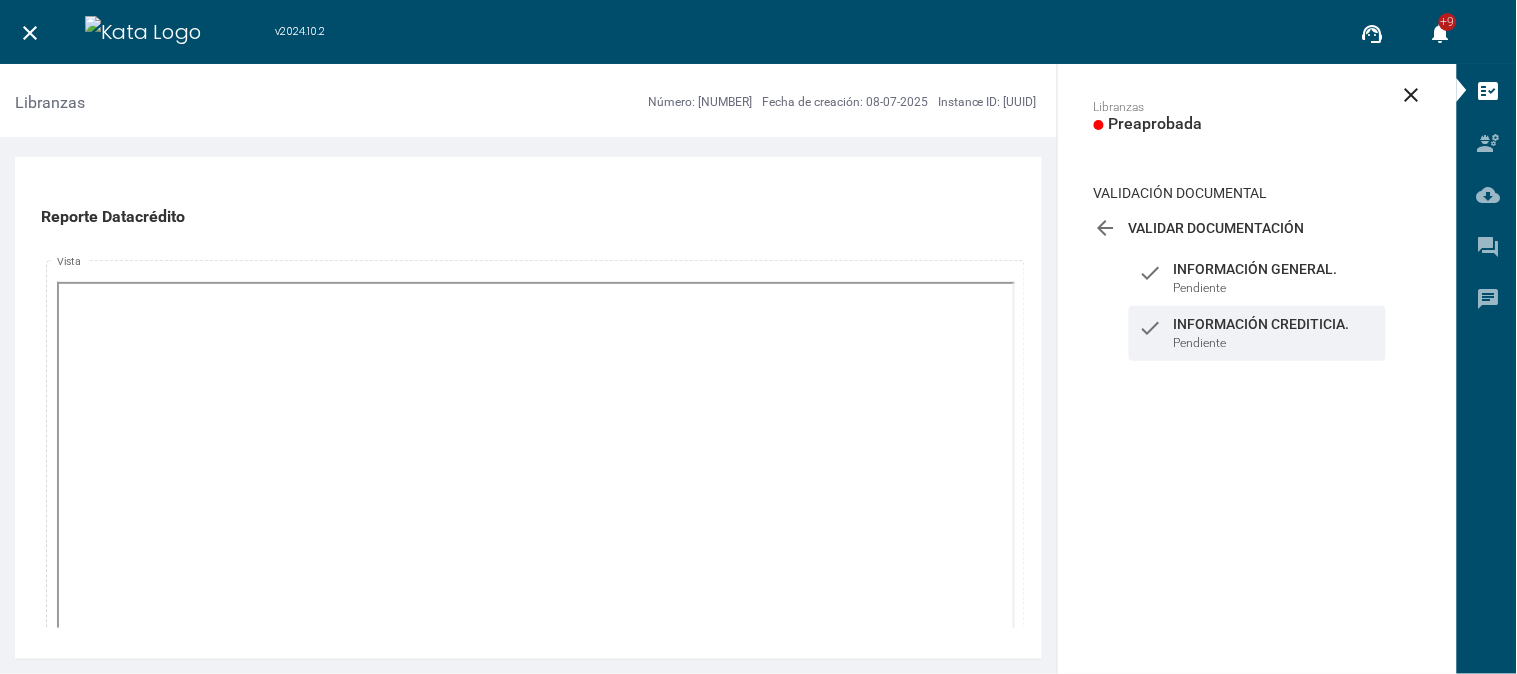 click on "check Información Crediticia. Pendiente" at bounding box center (1257, 278) 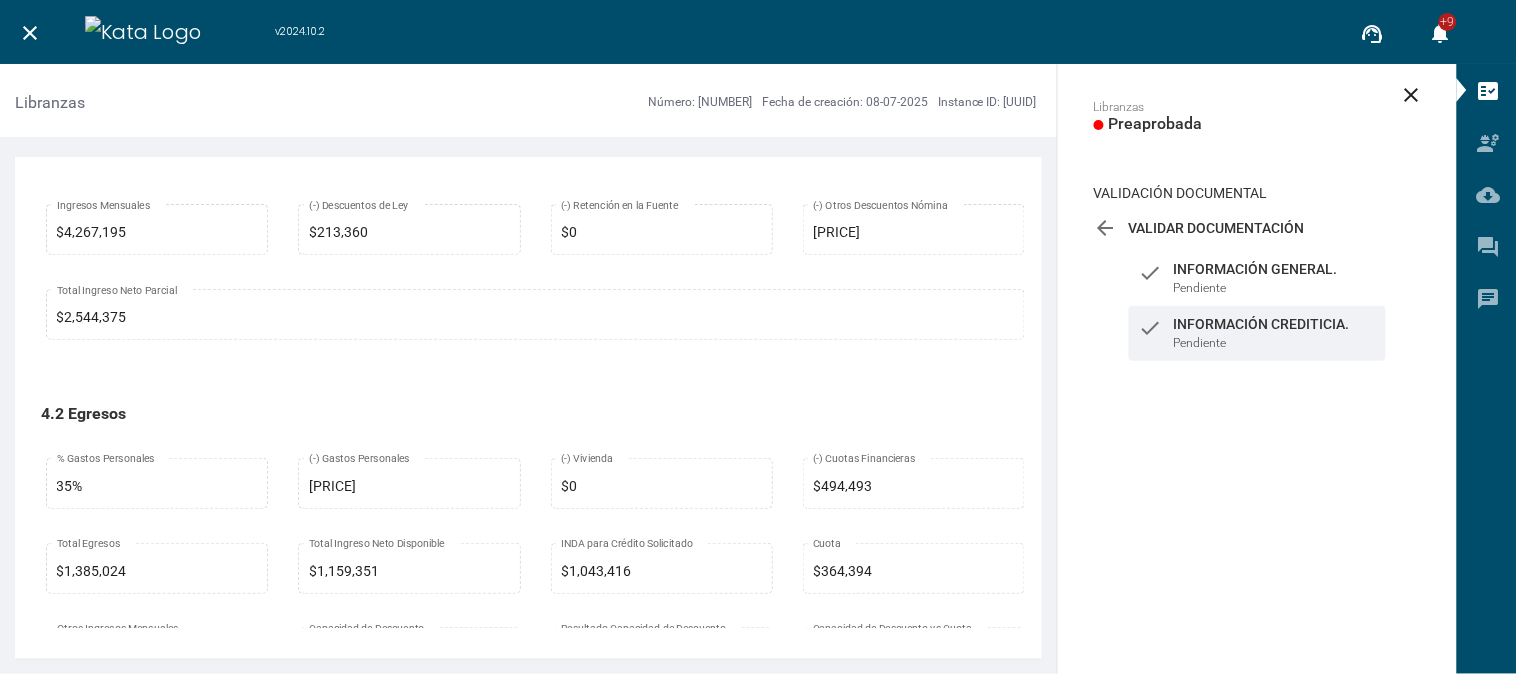 scroll, scrollTop: 951, scrollLeft: 0, axis: vertical 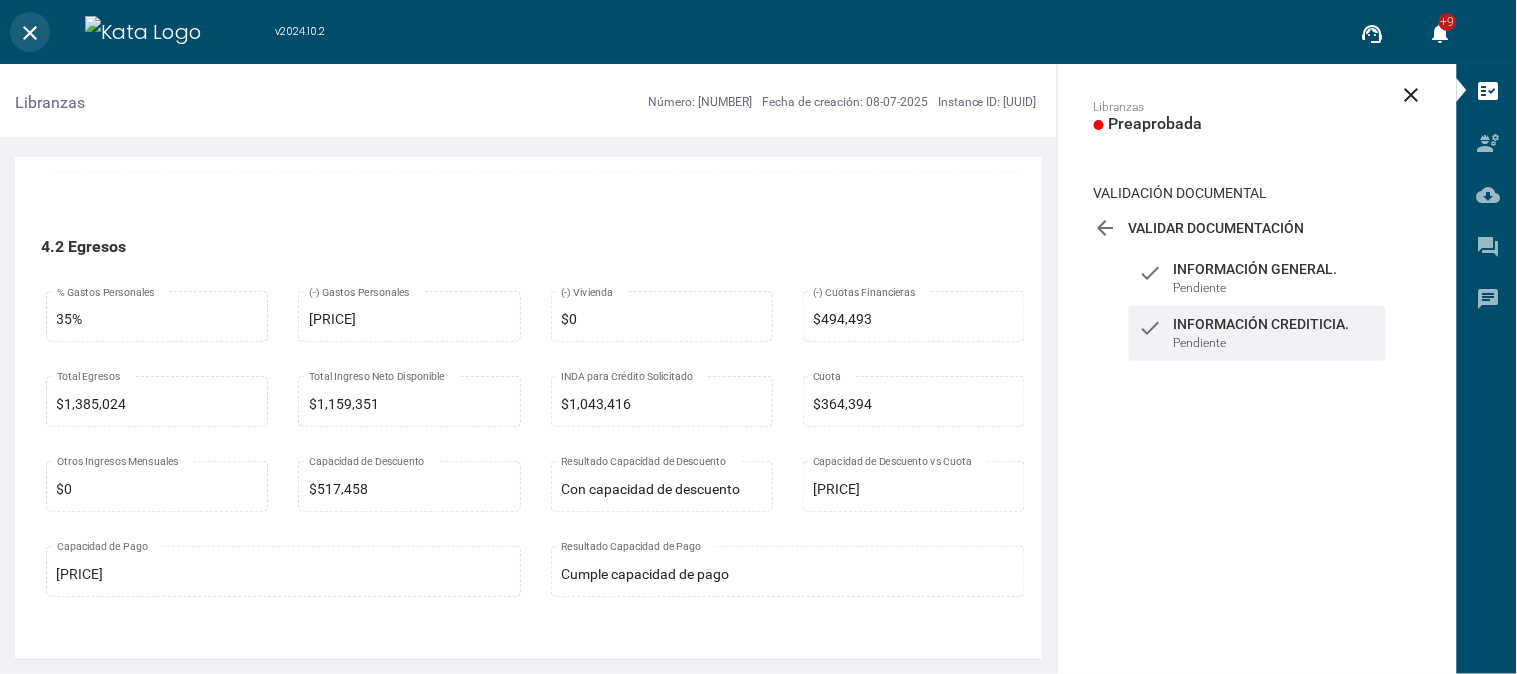 click on "close" at bounding box center [30, 33] 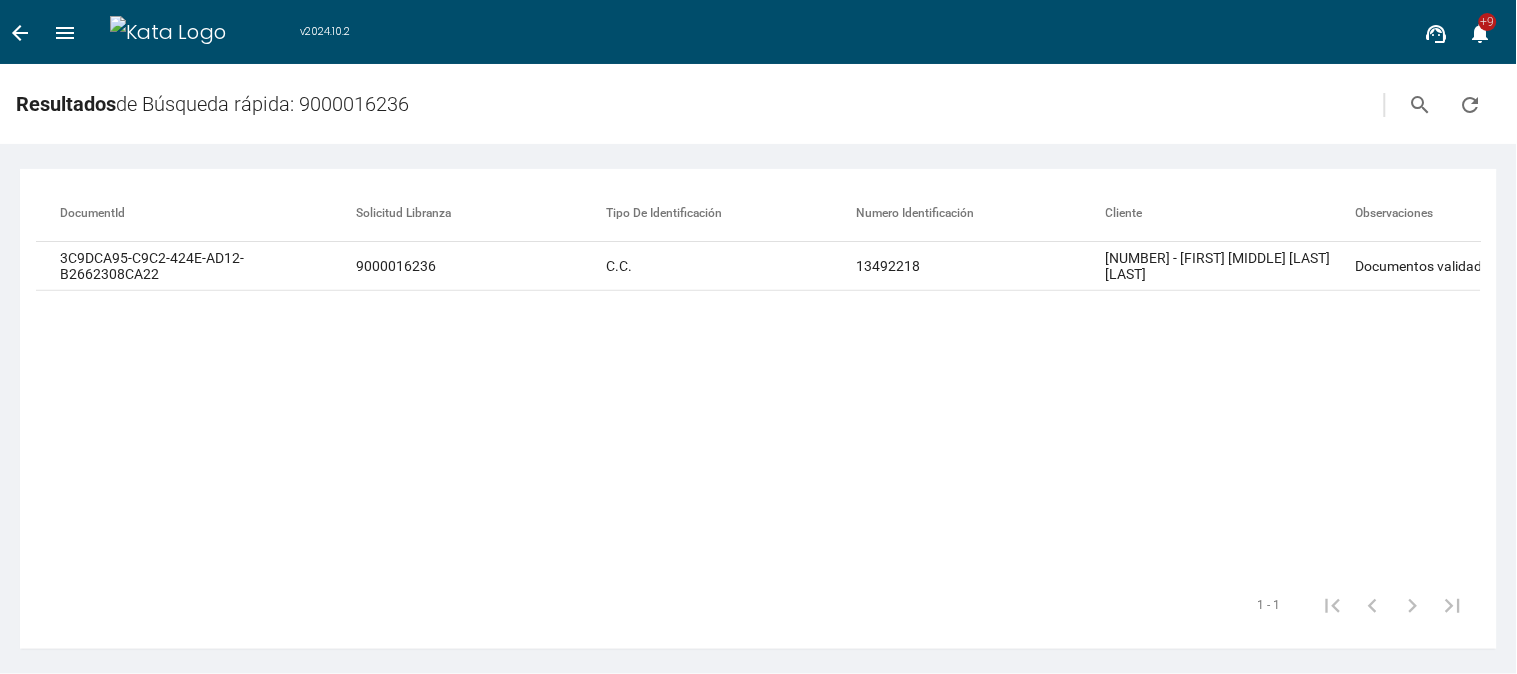 click on "arrow_back" at bounding box center (20, 33) 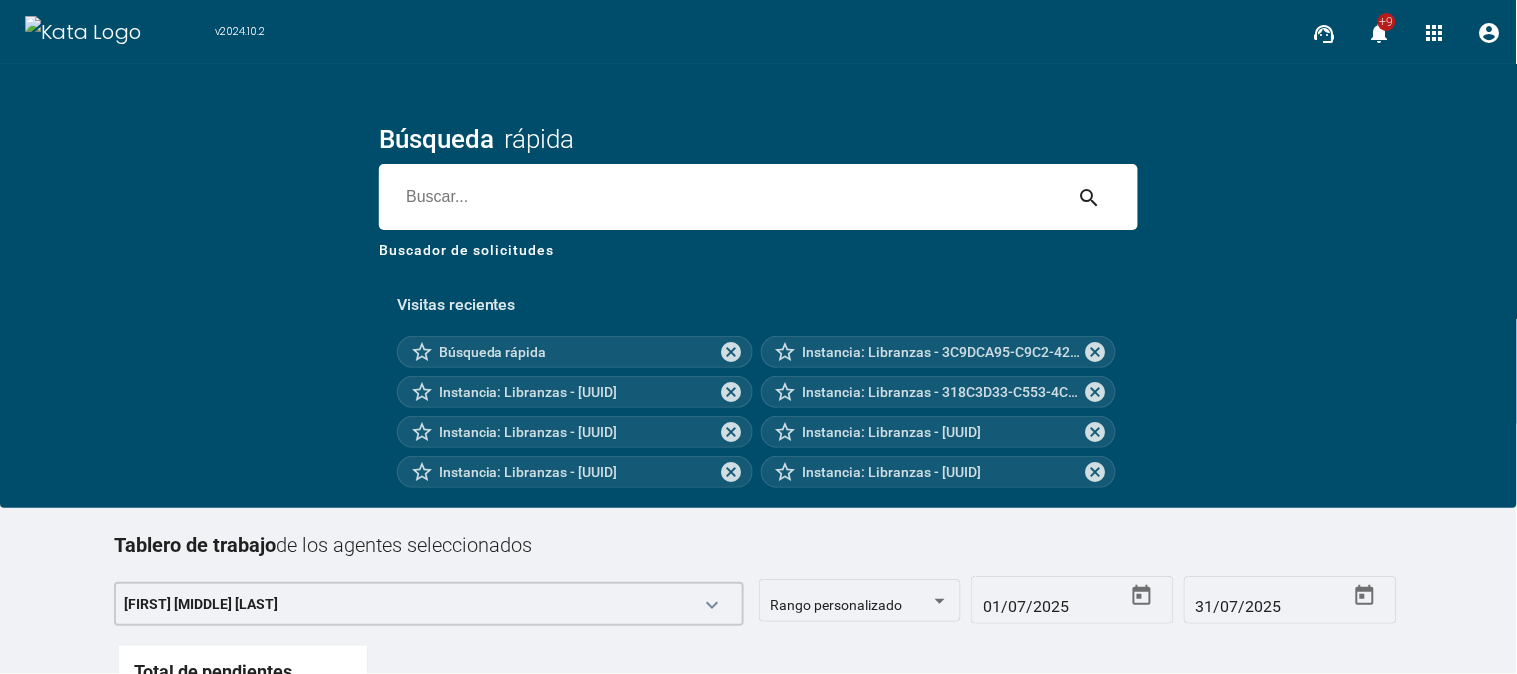 click at bounding box center (720, 197) 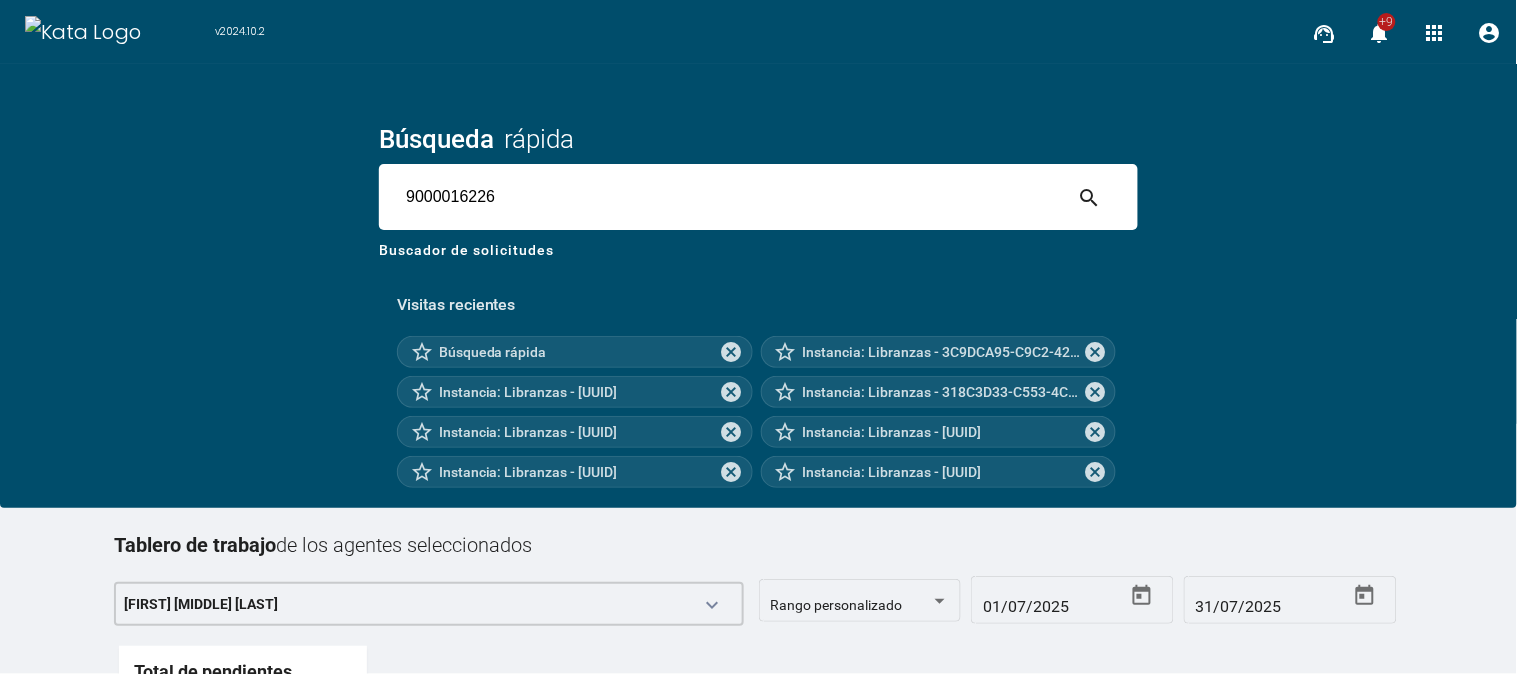 type on "9000016226" 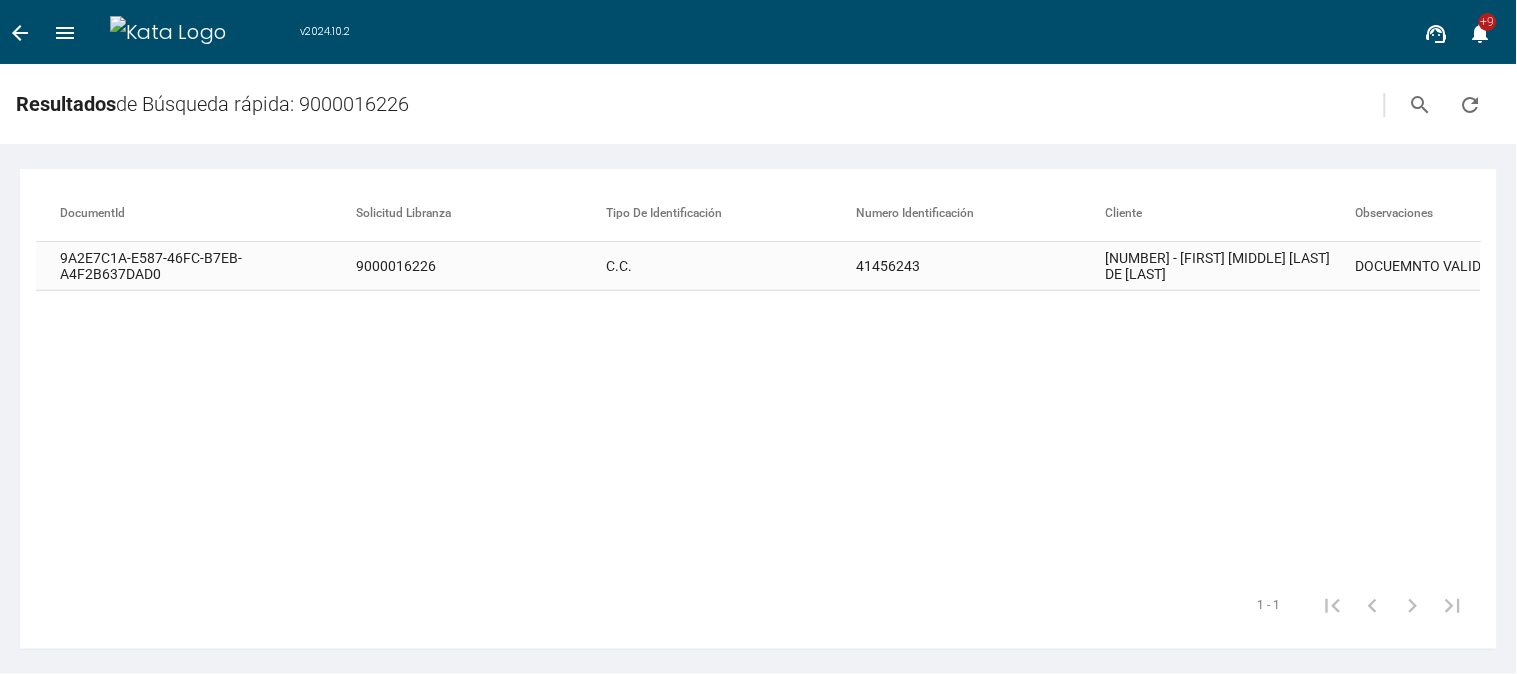 click on "[NUMBER] - [FIRST] [MIDDLE] [LAST] DE [LAST]" at bounding box center (1231, 266) 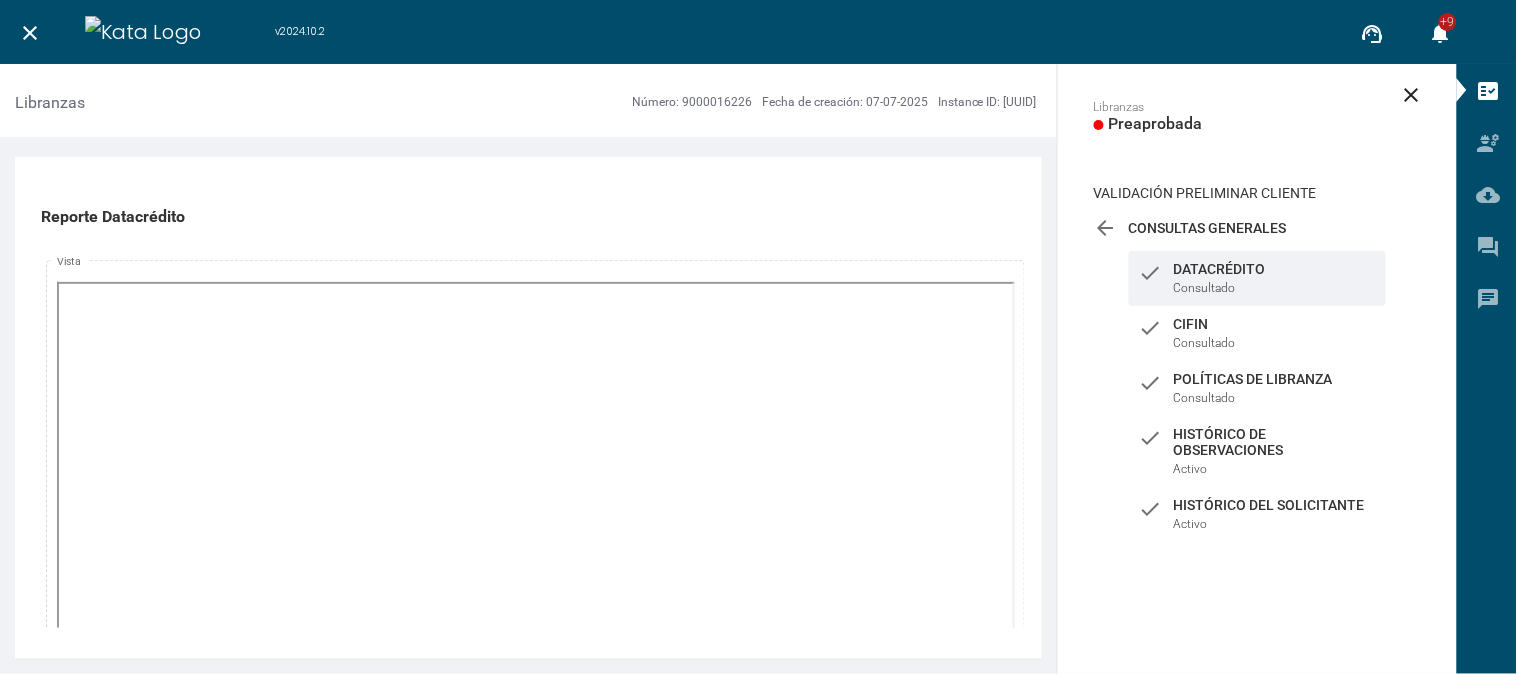 click on "Consultas Generales" at bounding box center [1257, 228] 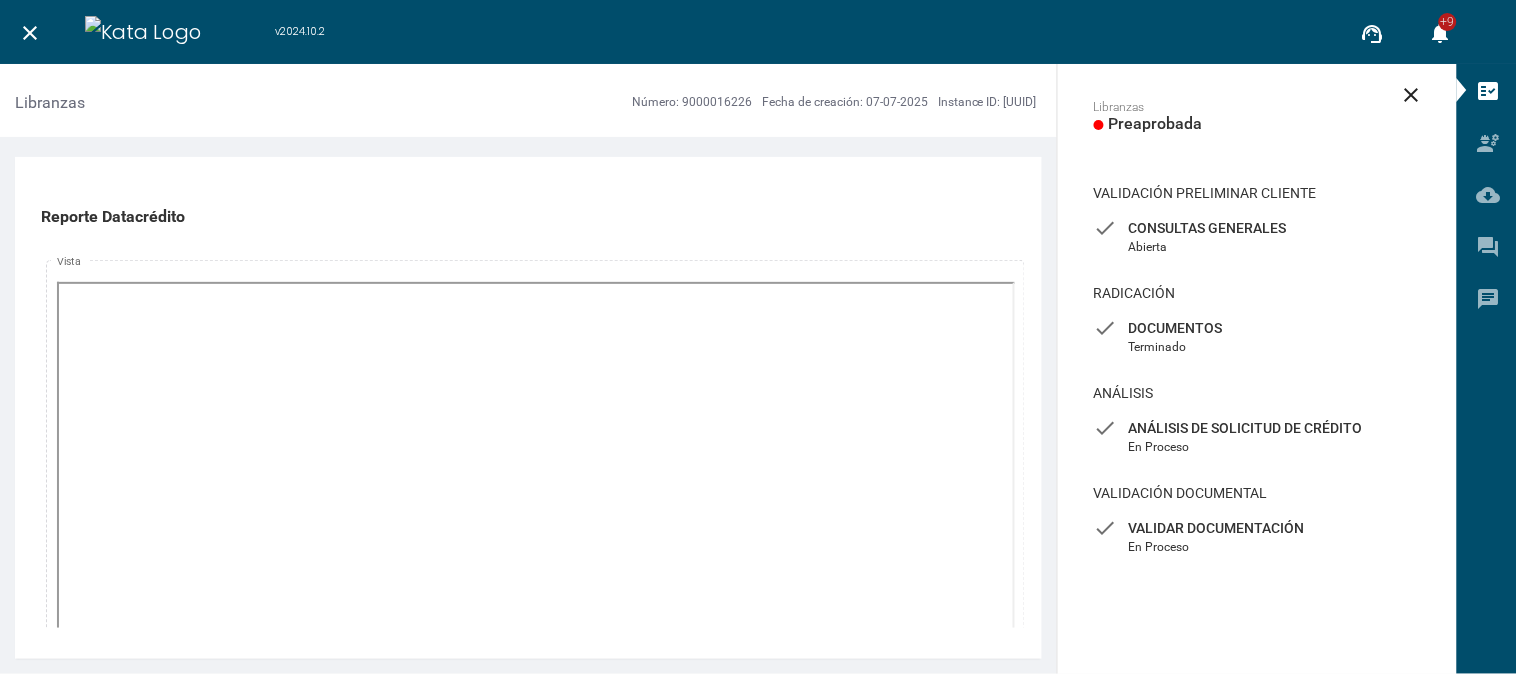 click on "Documentos" at bounding box center (1257, 228) 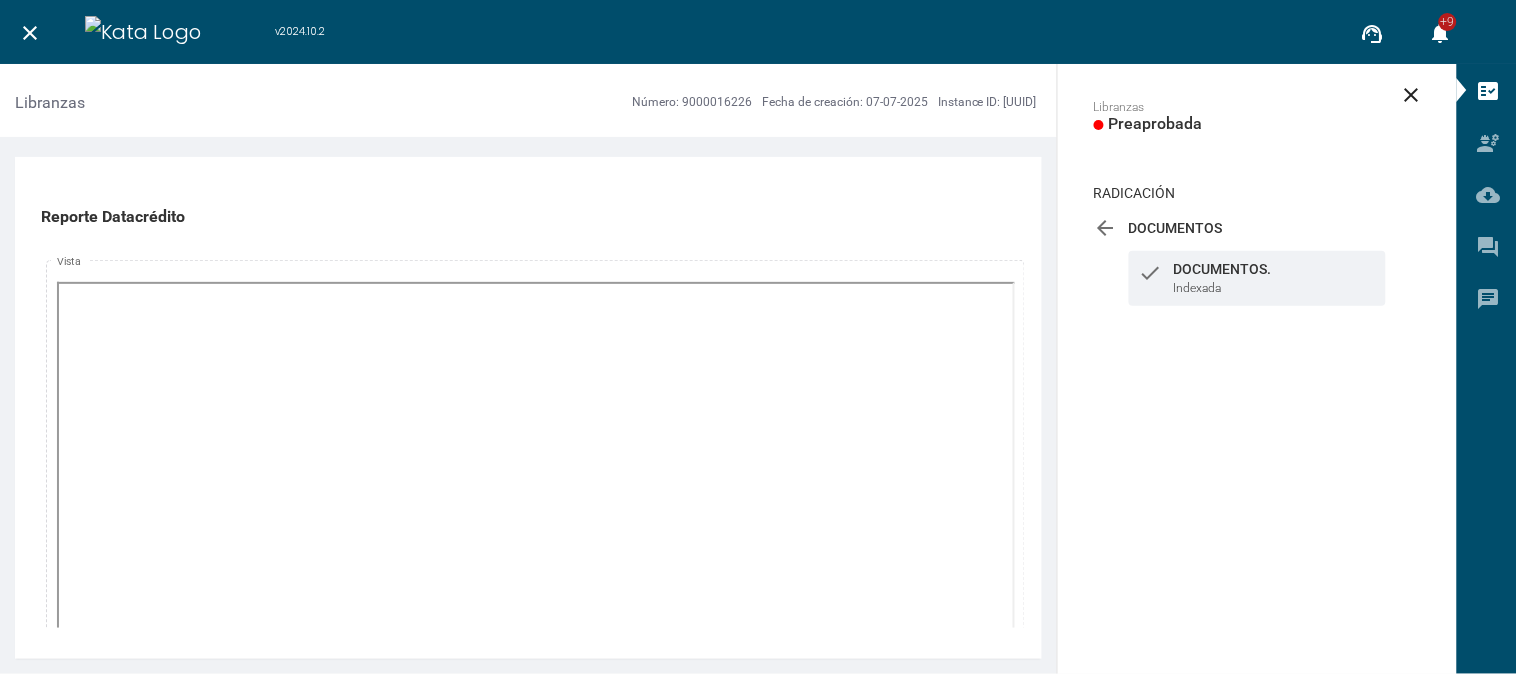 click on "check Documentos. Indexada" at bounding box center [1257, 278] 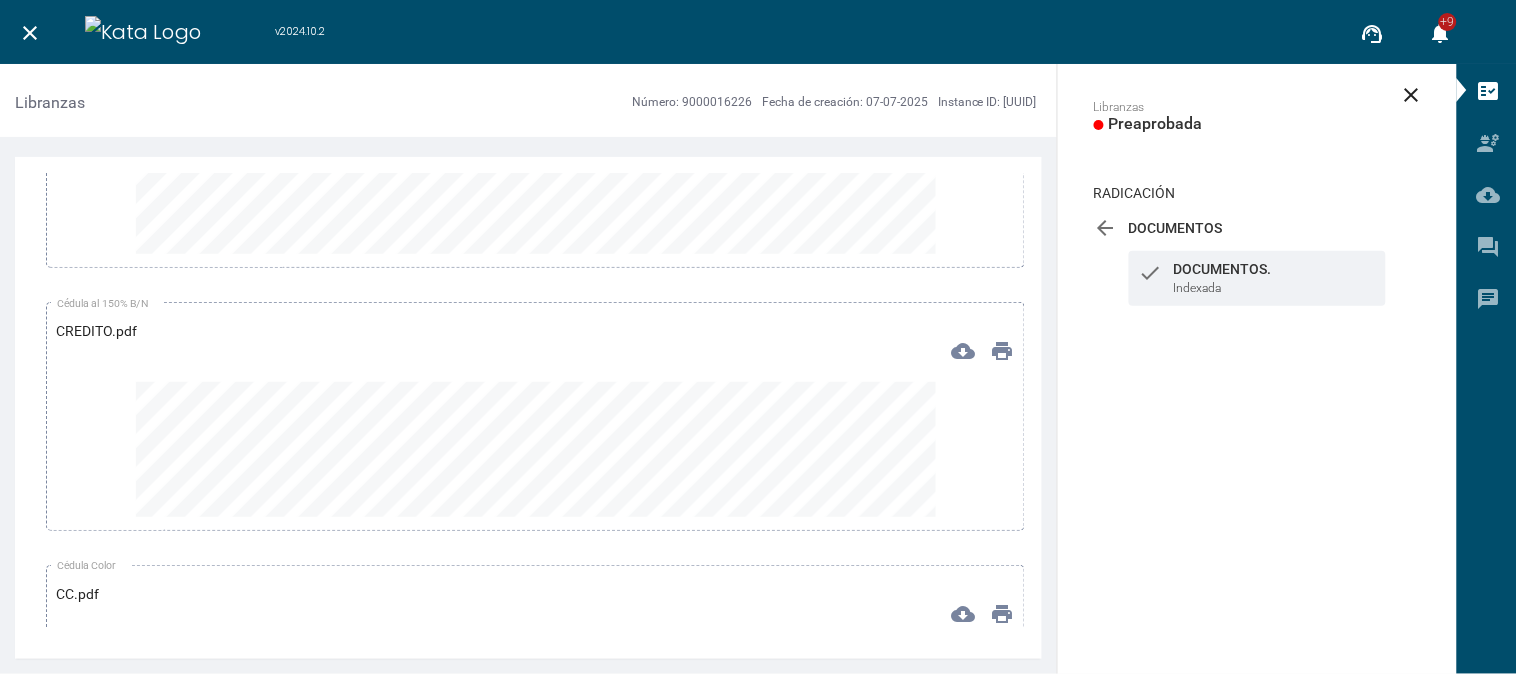 scroll, scrollTop: 272, scrollLeft: 0, axis: vertical 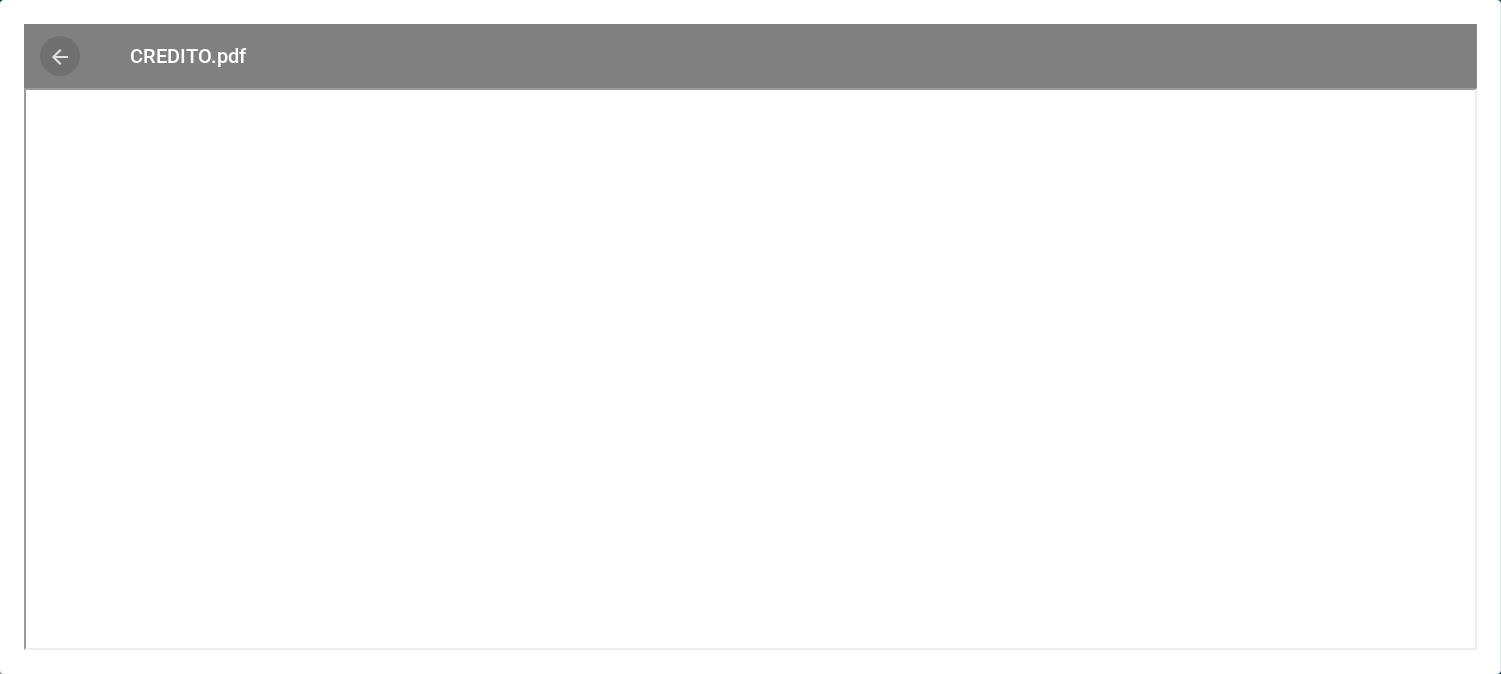 type 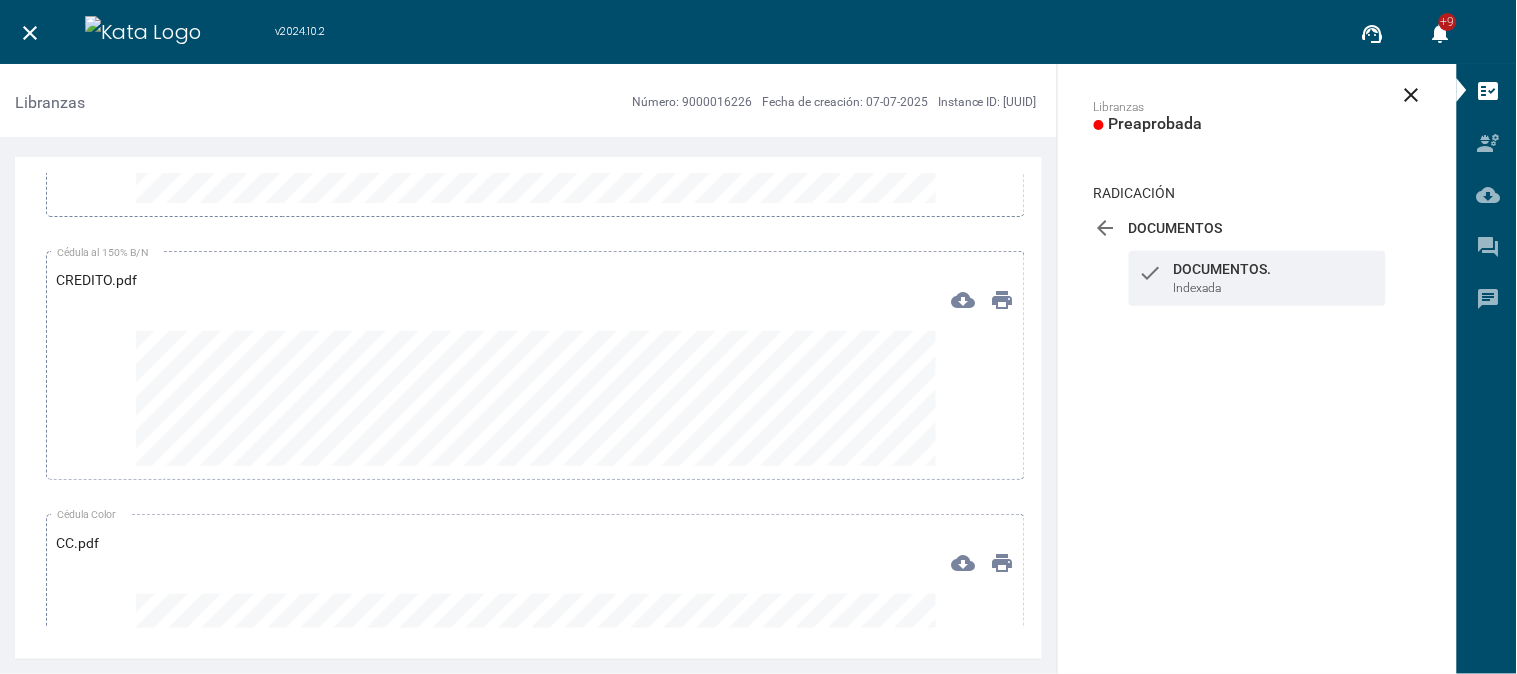 click on "Documentos" at bounding box center (1257, 228) 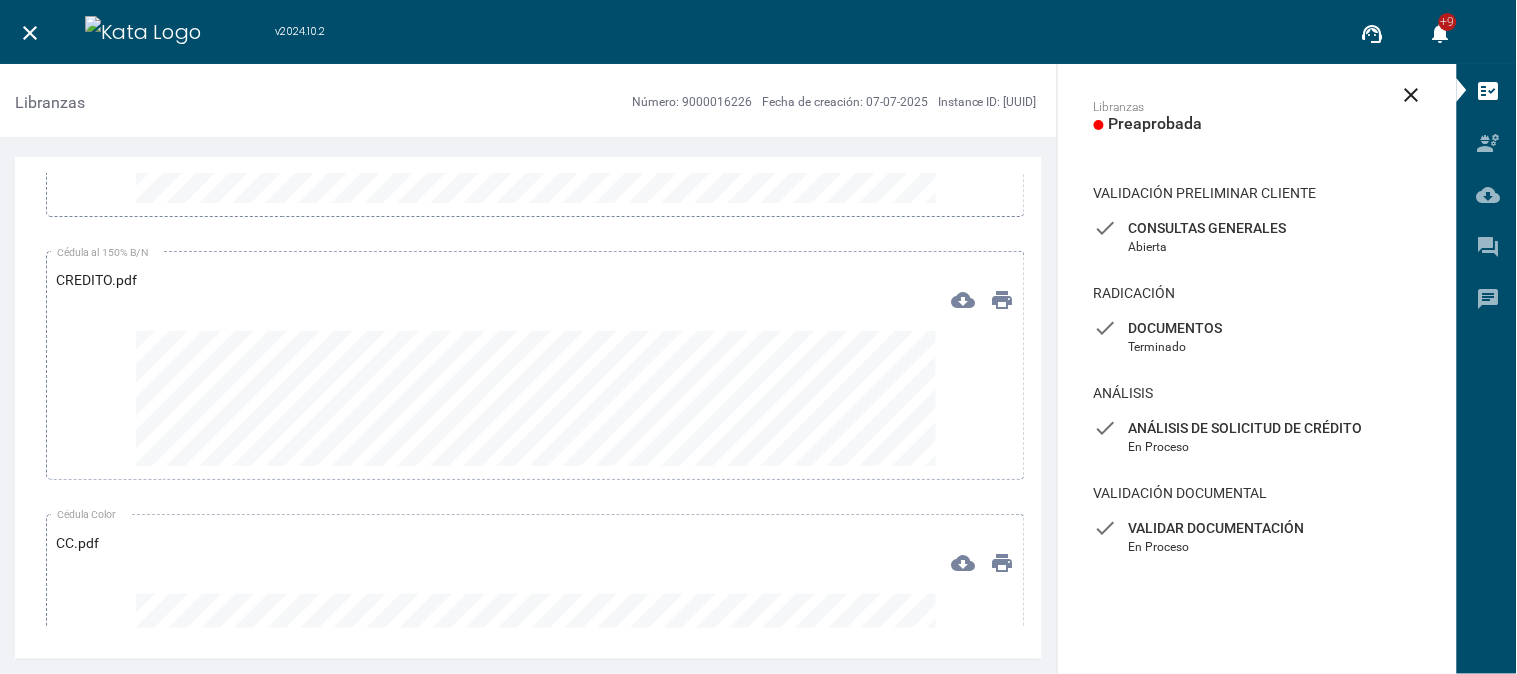 click on "Validar Documentación" at bounding box center [1257, 228] 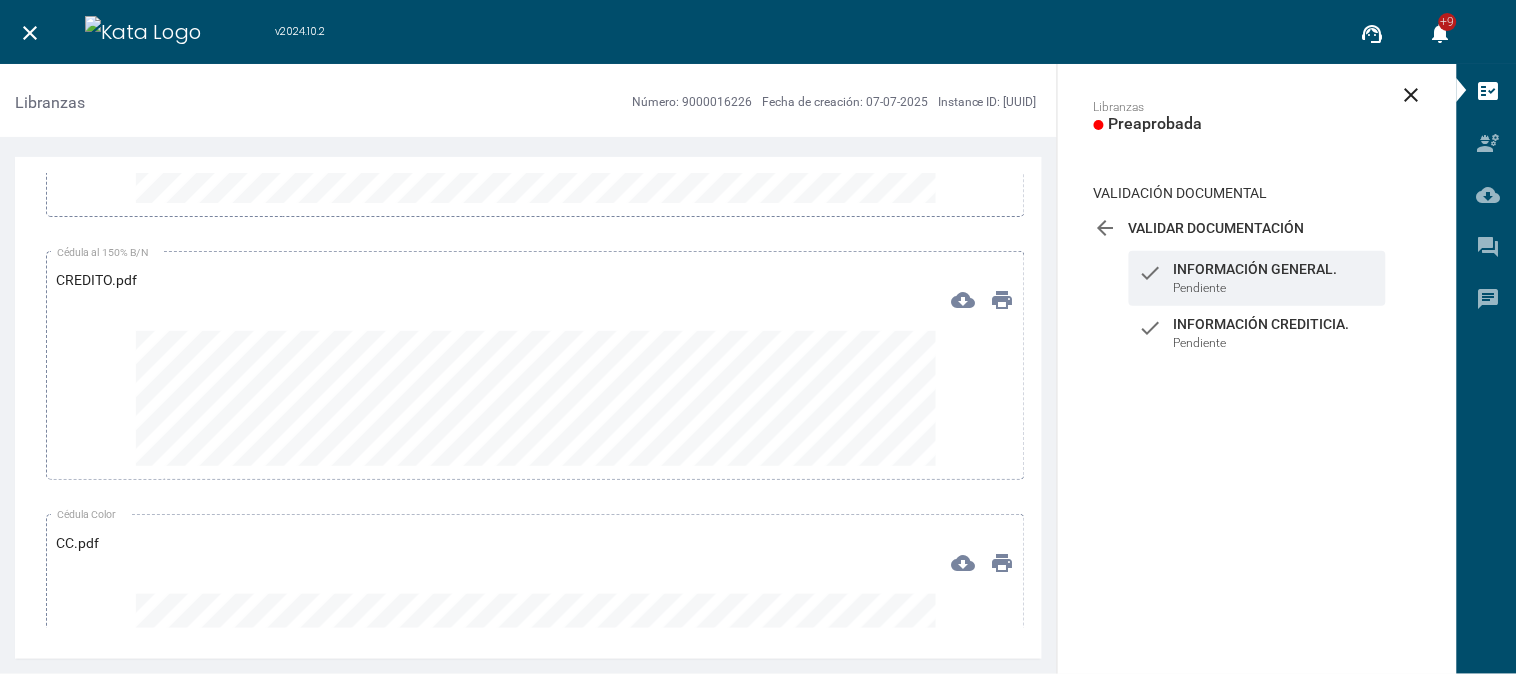 click on "check Información General. Pendiente" at bounding box center [1257, 278] 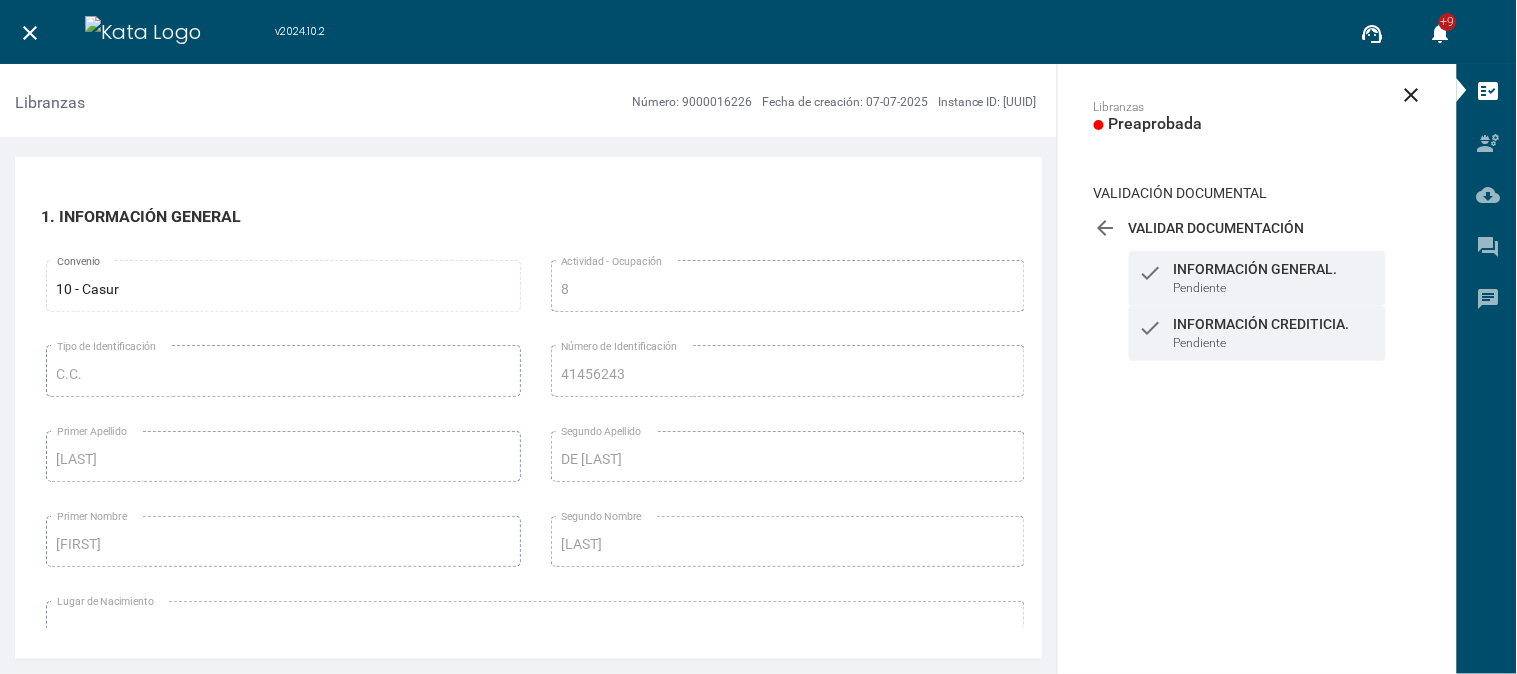 click on "check Información Crediticia. Pendiente" at bounding box center [1257, 278] 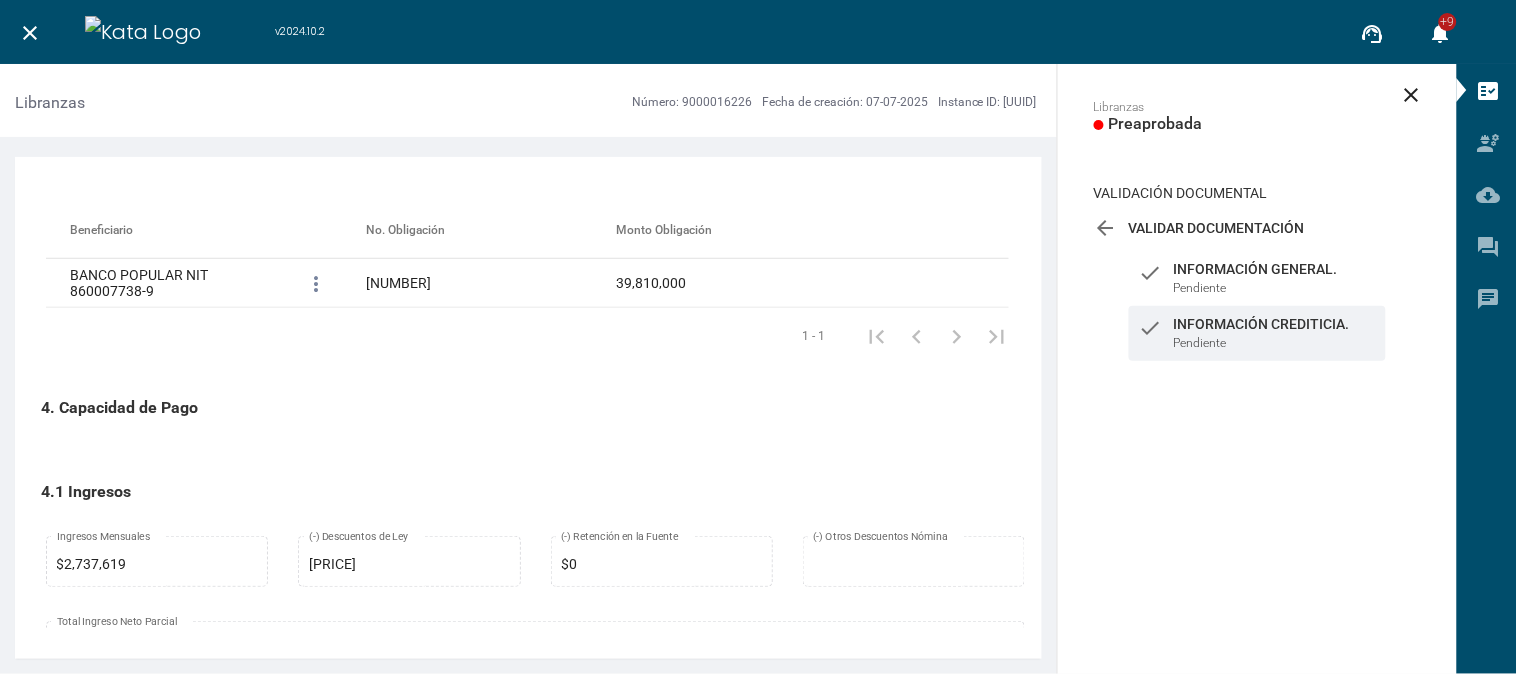scroll, scrollTop: 950, scrollLeft: 0, axis: vertical 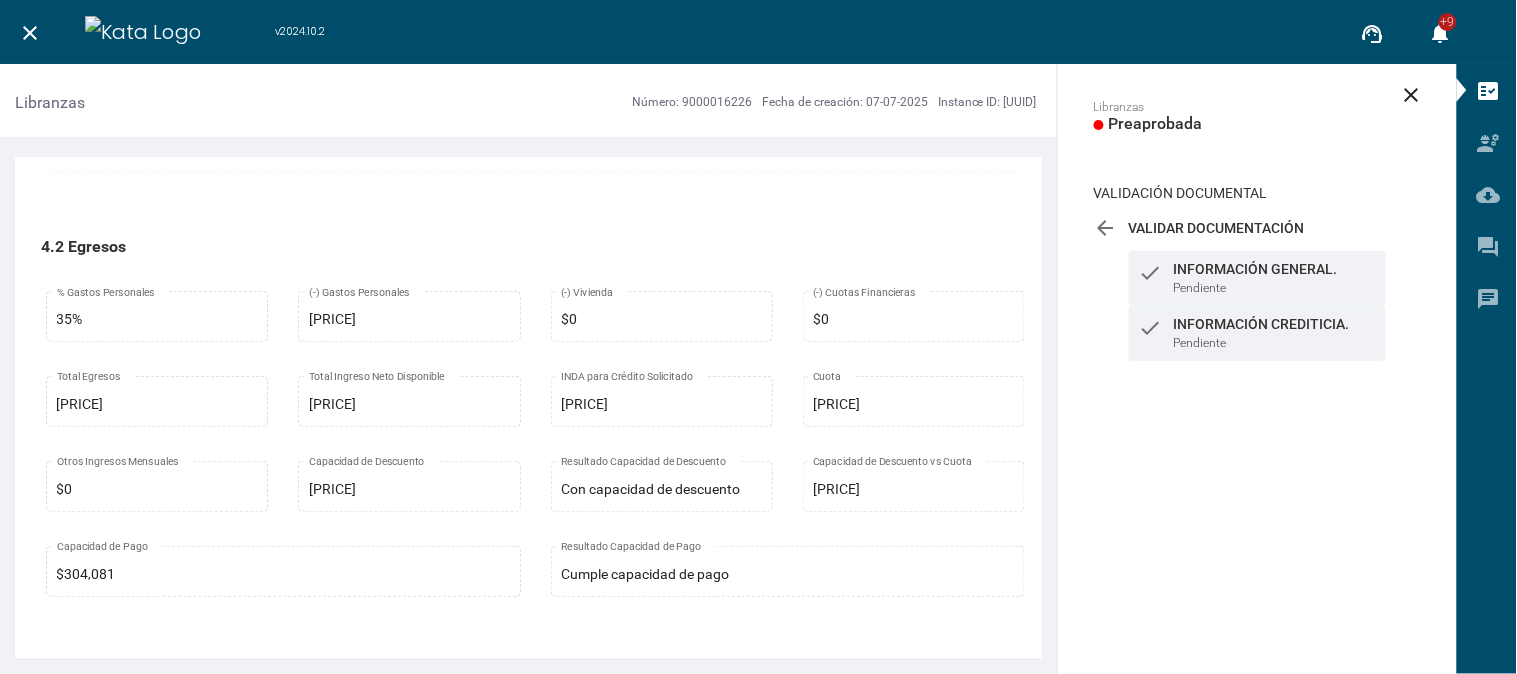 click on "Información General." at bounding box center [1275, 269] 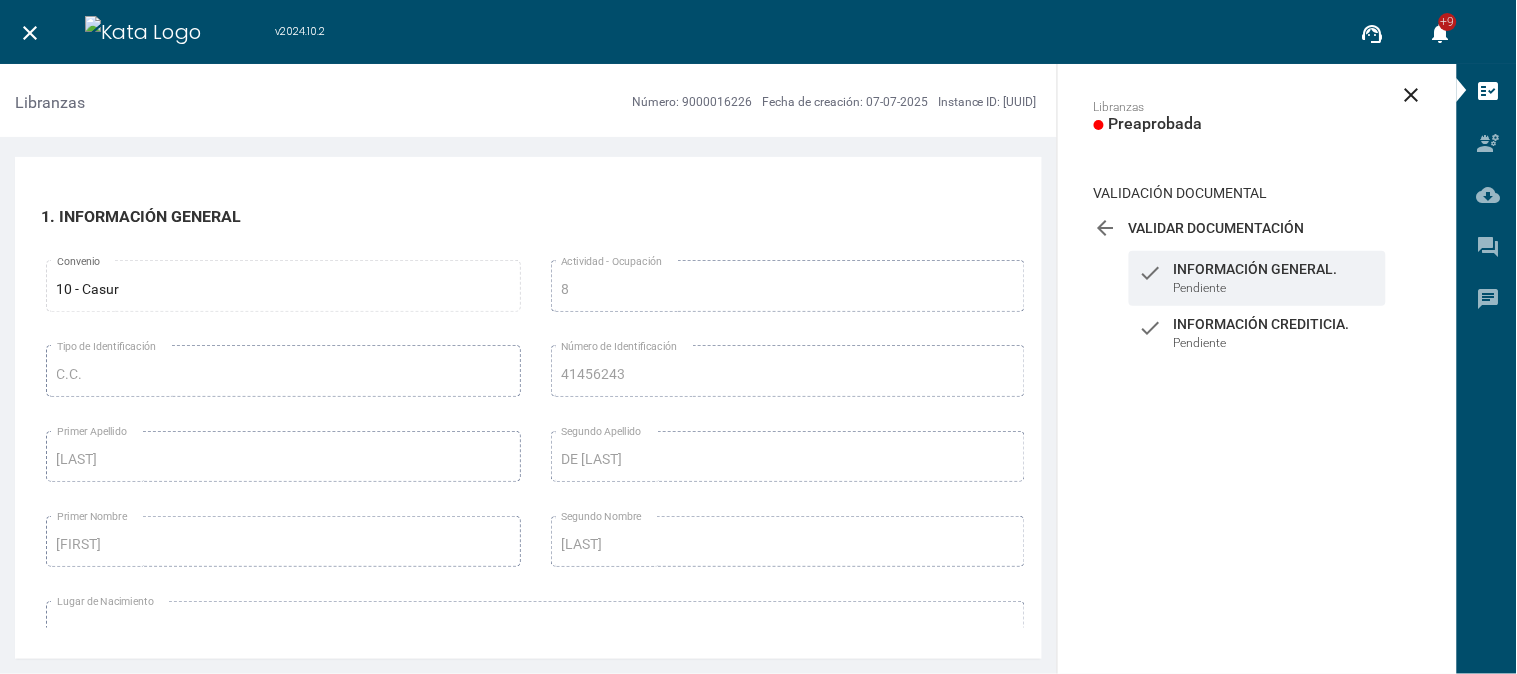 click on "arrow_back Validar Documentación  En Proceso  check Información General. Pendiente check Información Crediticia. Pendiente" at bounding box center [1257, 296] 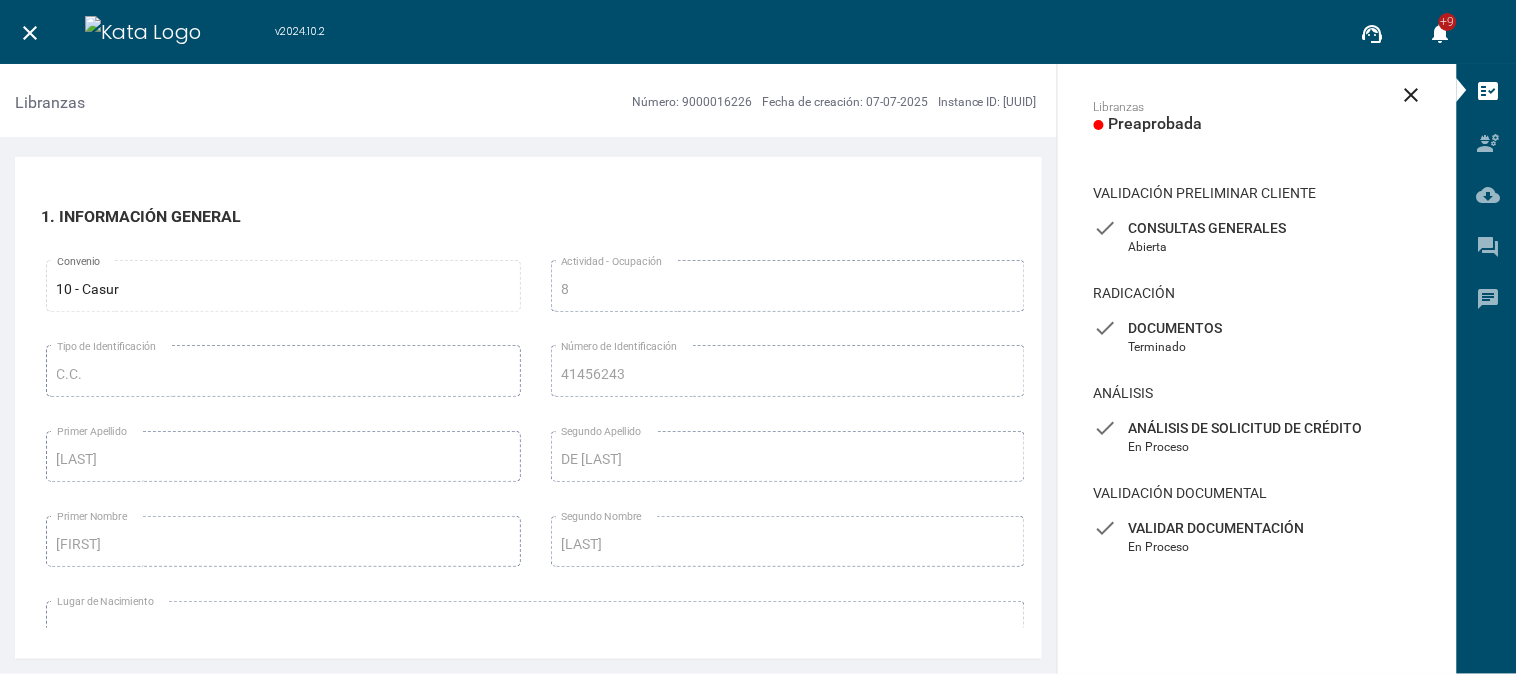click on "check Documentos  Terminado" at bounding box center [1257, 237] 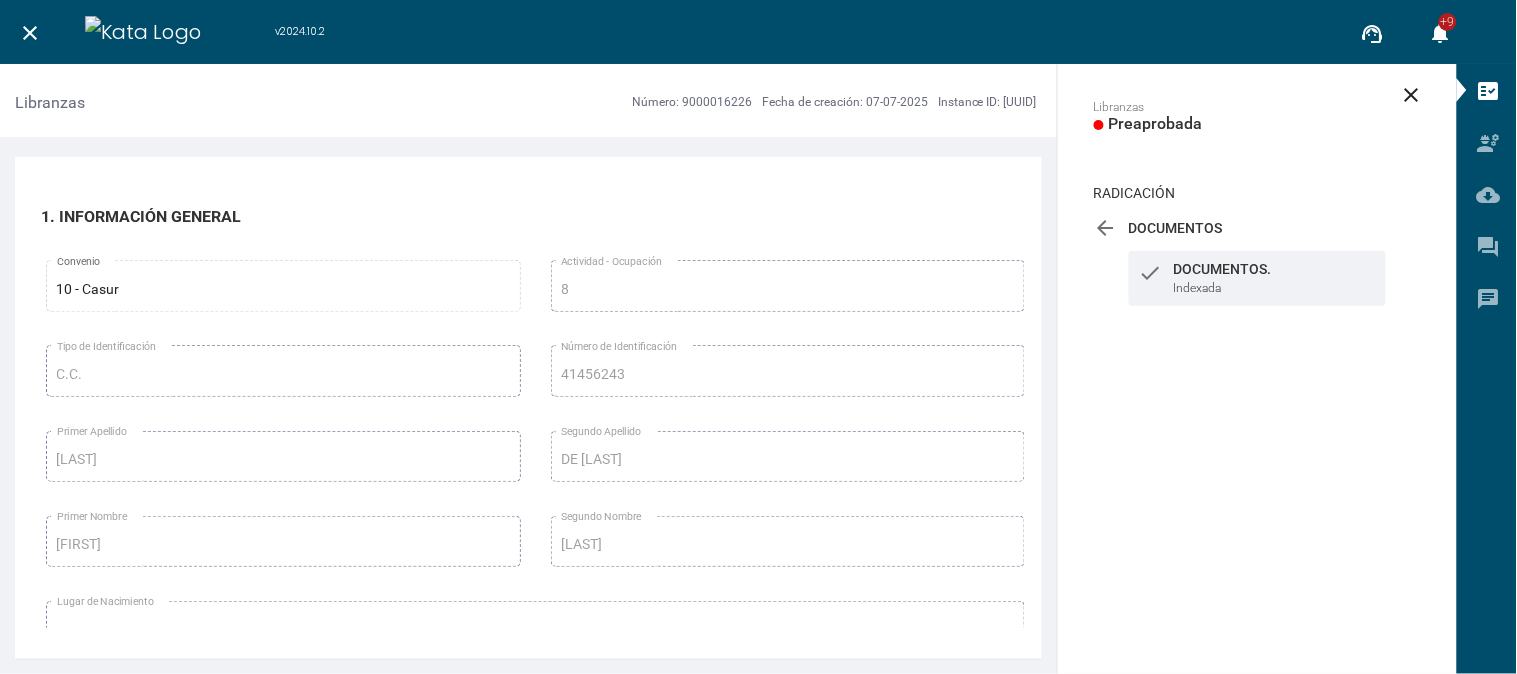 click on "check Documentos. Indexada" at bounding box center [1257, 278] 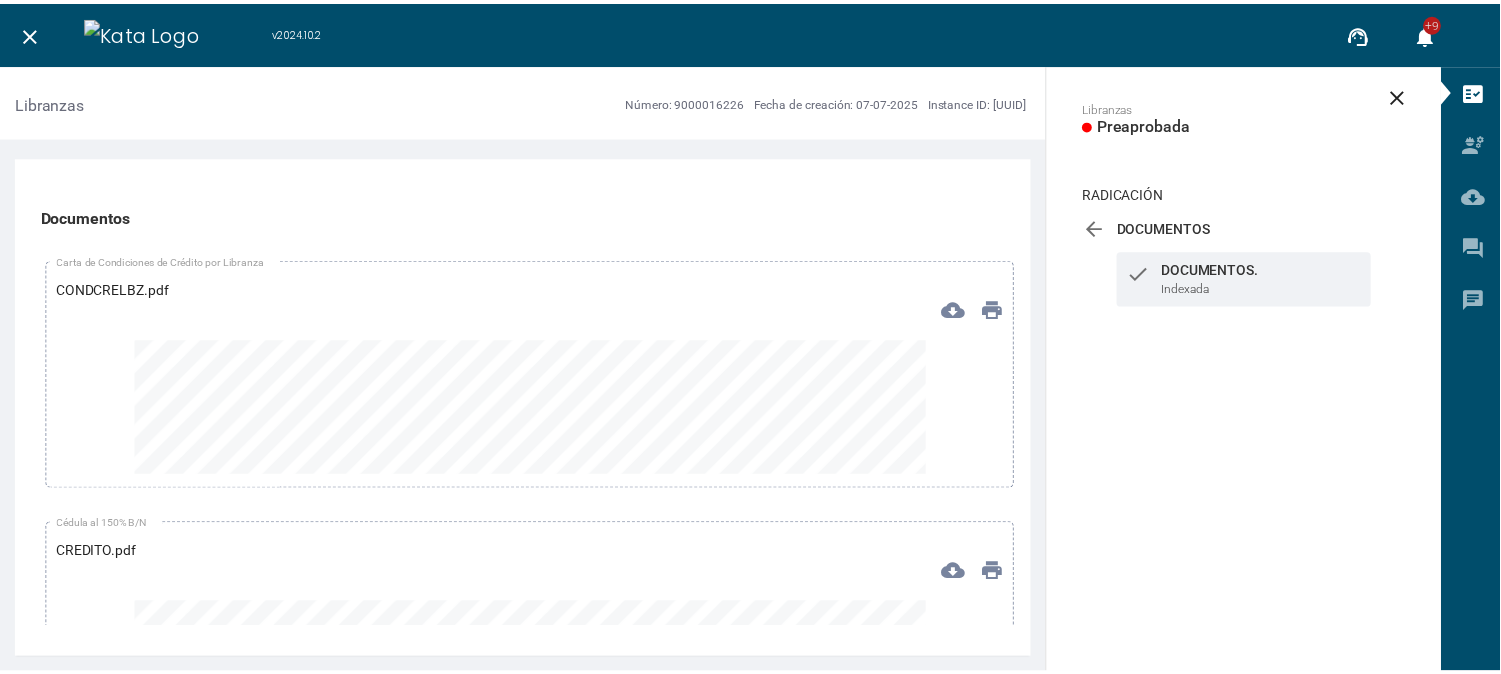 scroll, scrollTop: 318, scrollLeft: 0, axis: vertical 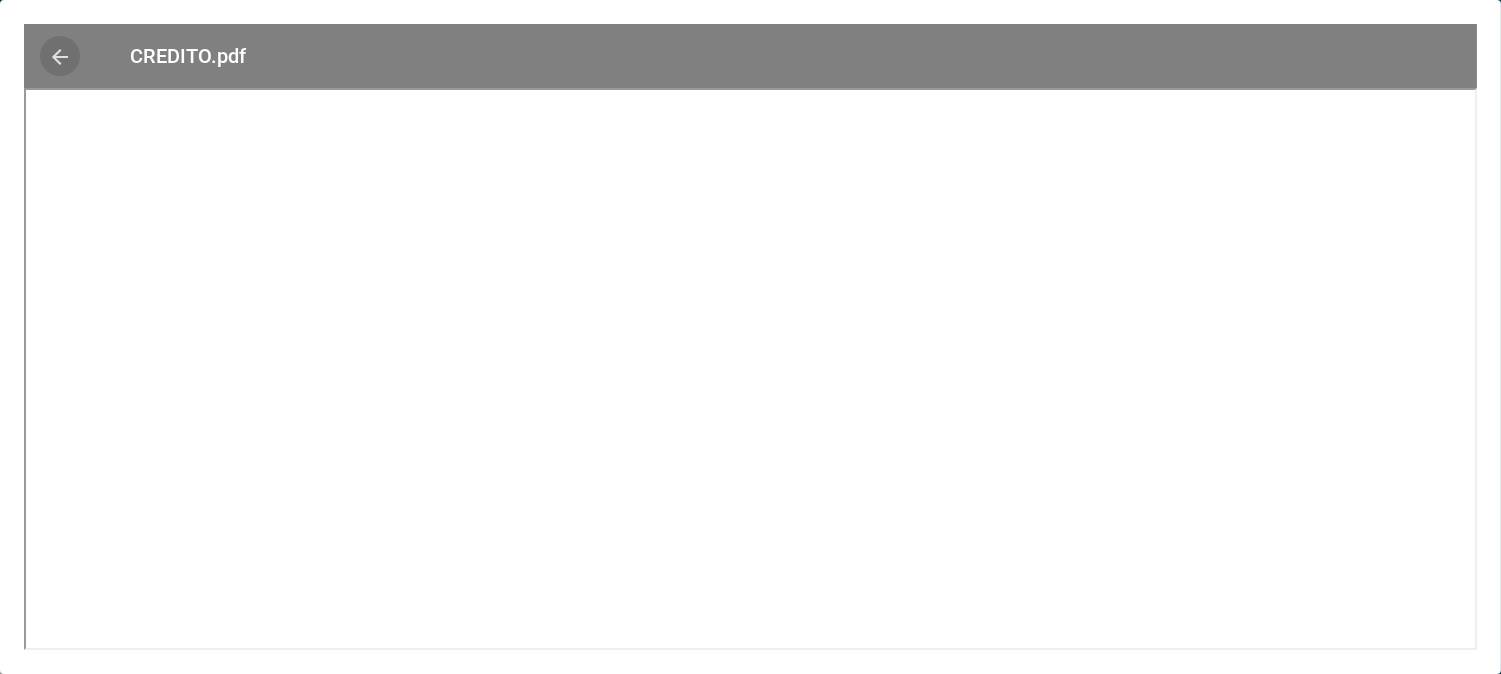 type 